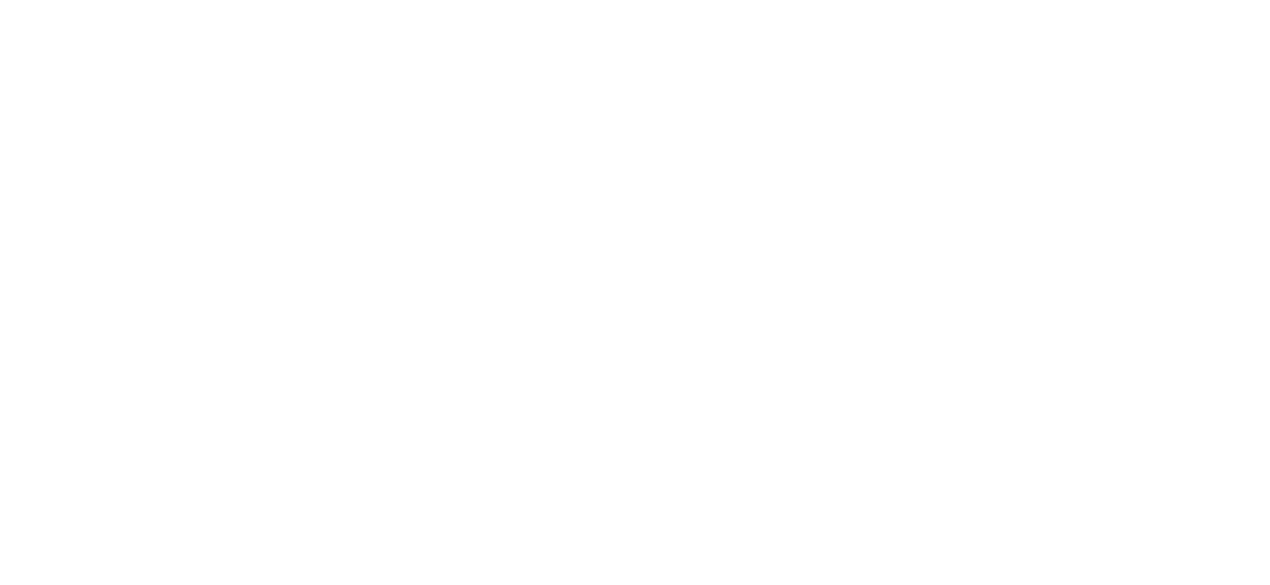 scroll, scrollTop: 0, scrollLeft: 0, axis: both 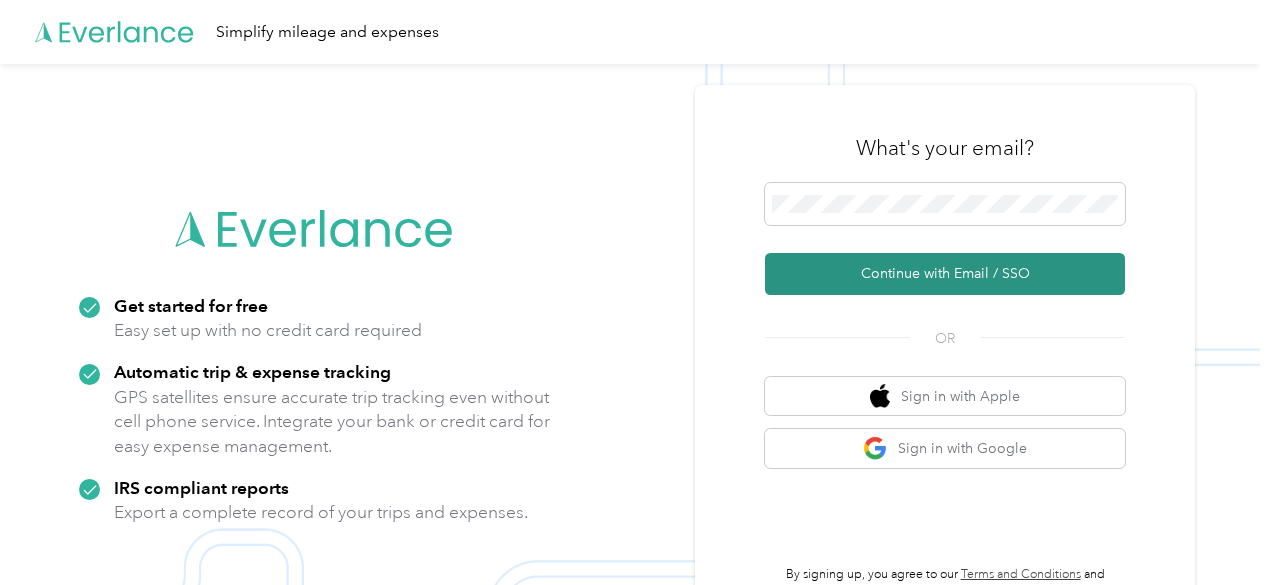 click on "Continue with Email / SSO" at bounding box center (945, 274) 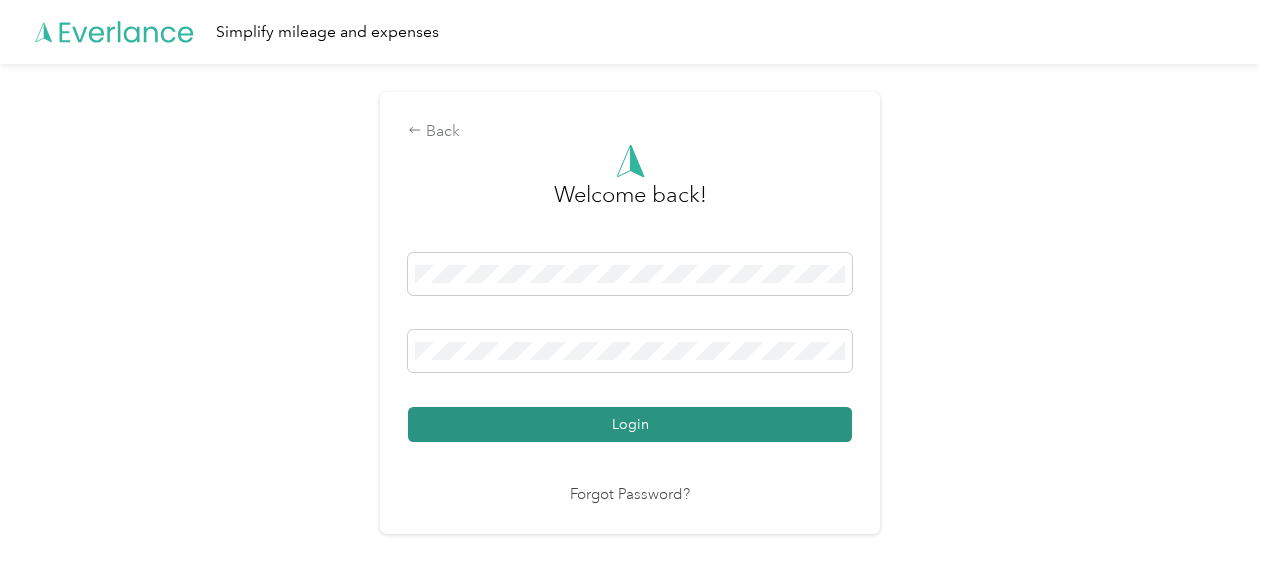 click on "Login" at bounding box center (630, 424) 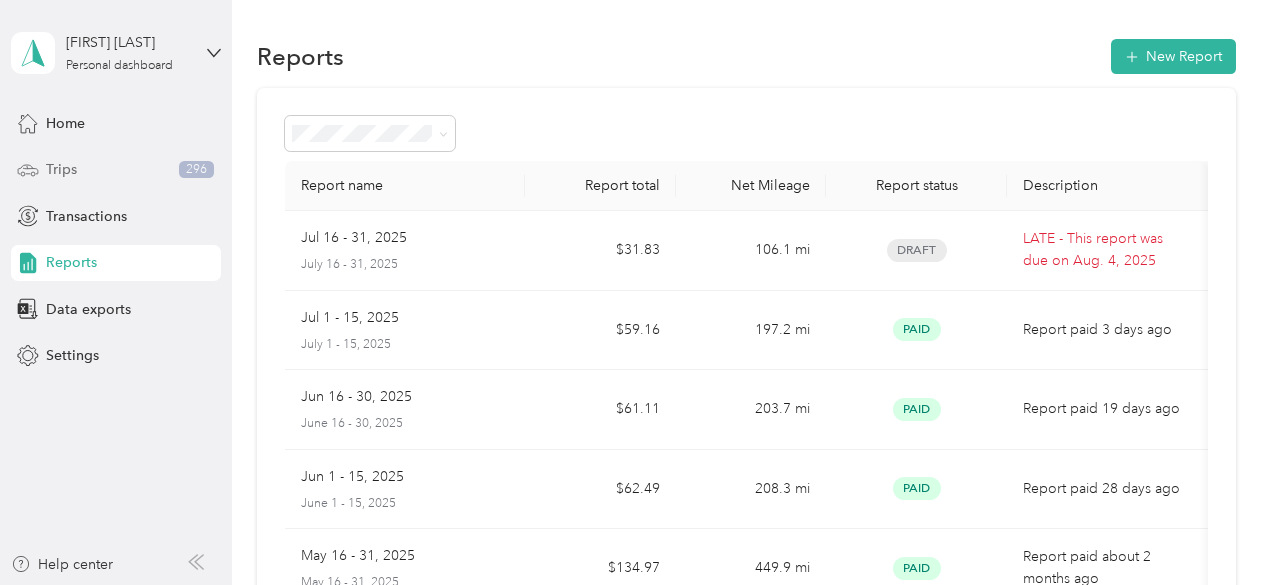 click on "Trips 296" at bounding box center (116, 170) 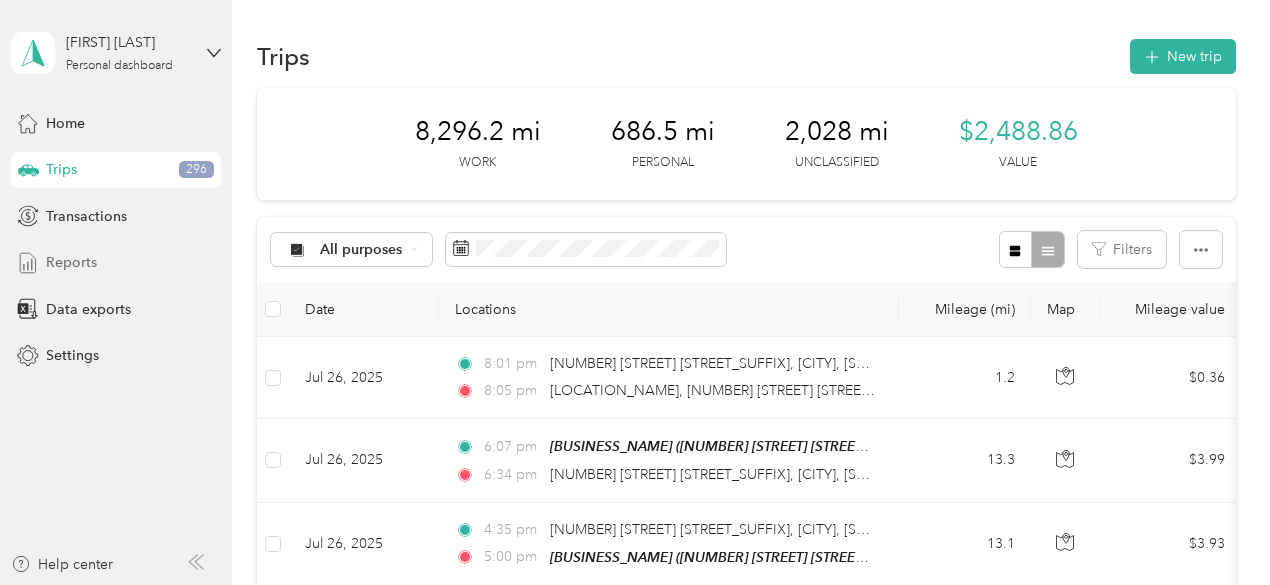 click on "Reports" at bounding box center (71, 262) 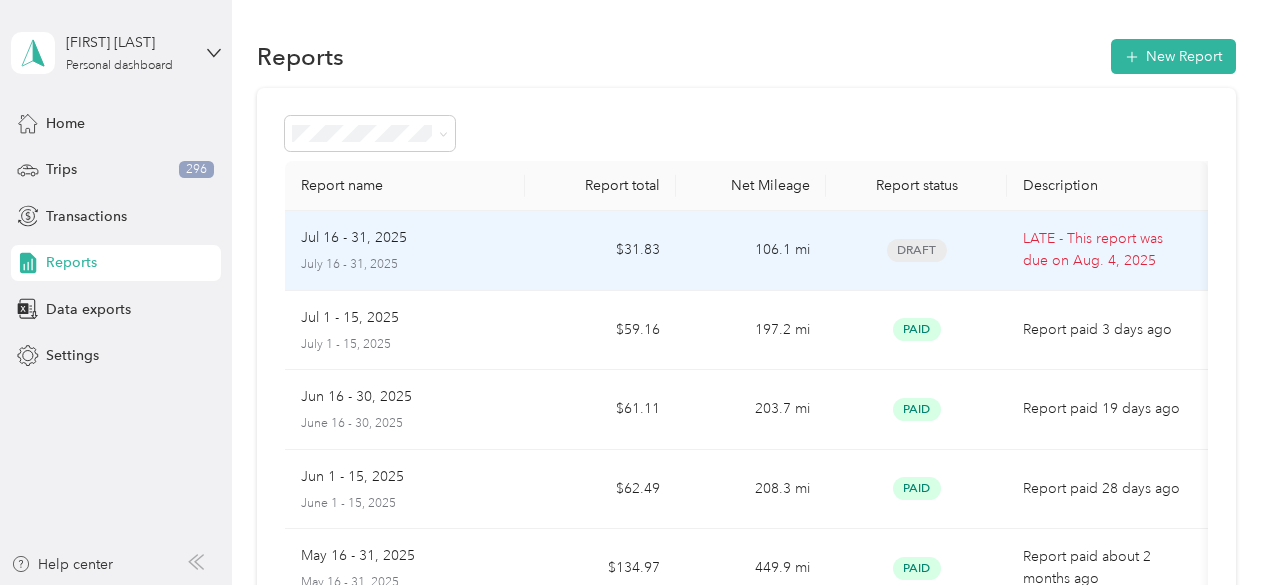 click on "[MONTH] [NUMBER] - [NUMBER], [YEAR] [MONTH] [NUMBER] - [NUMBER], [YEAR]" at bounding box center [405, 250] 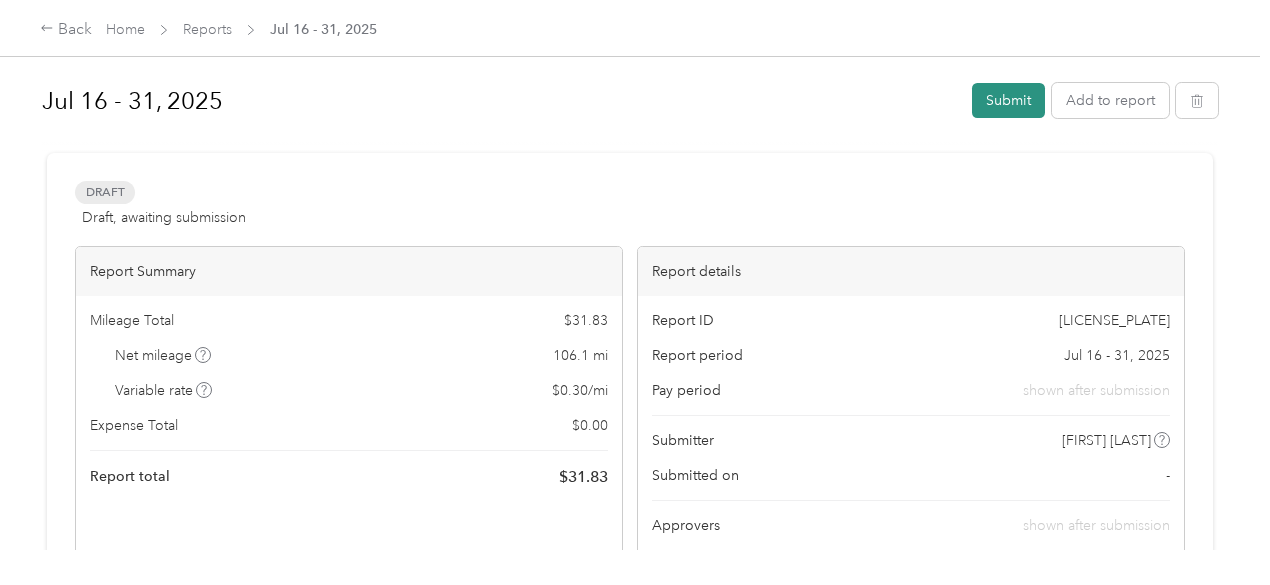 click on "Submit" at bounding box center [1008, 100] 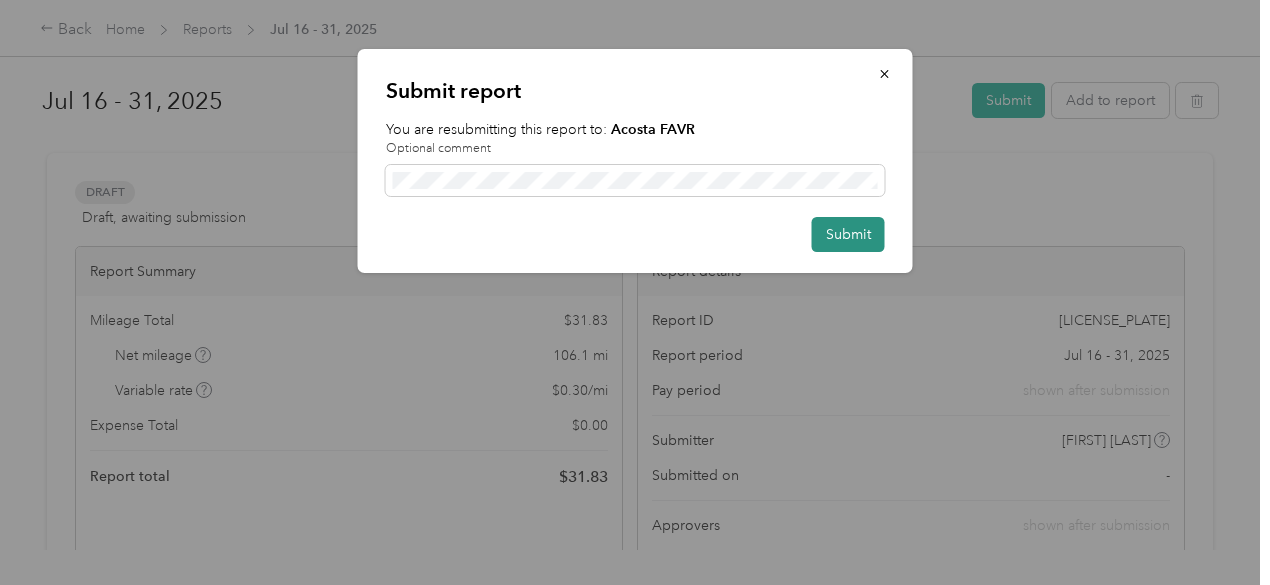click on "Submit" at bounding box center [848, 234] 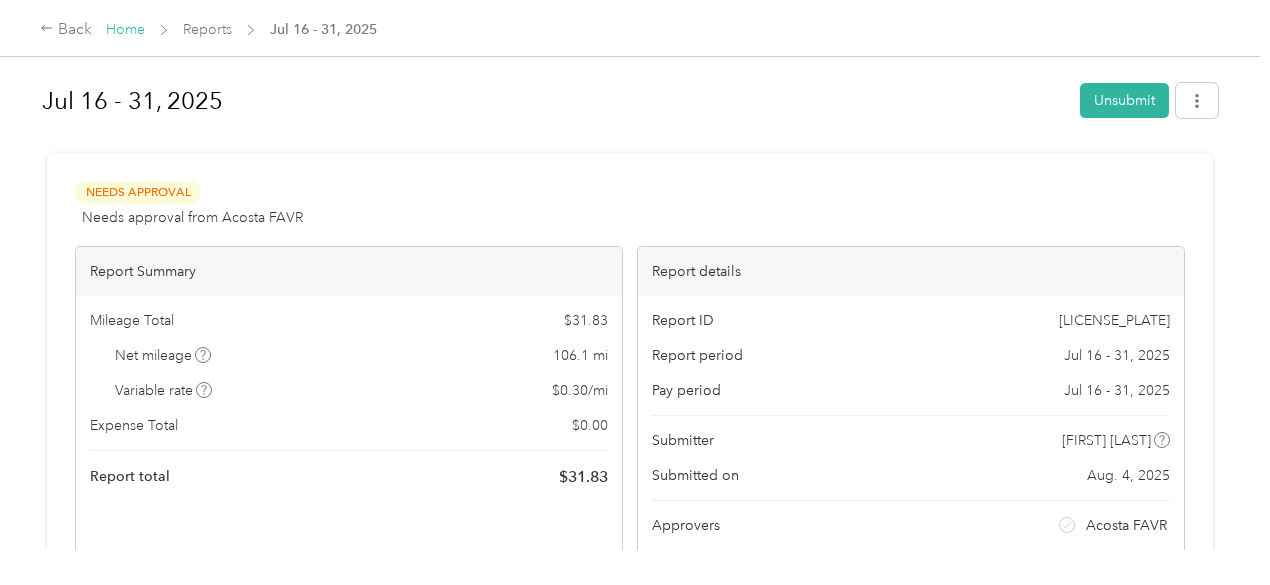 click on "Home" at bounding box center [125, 29] 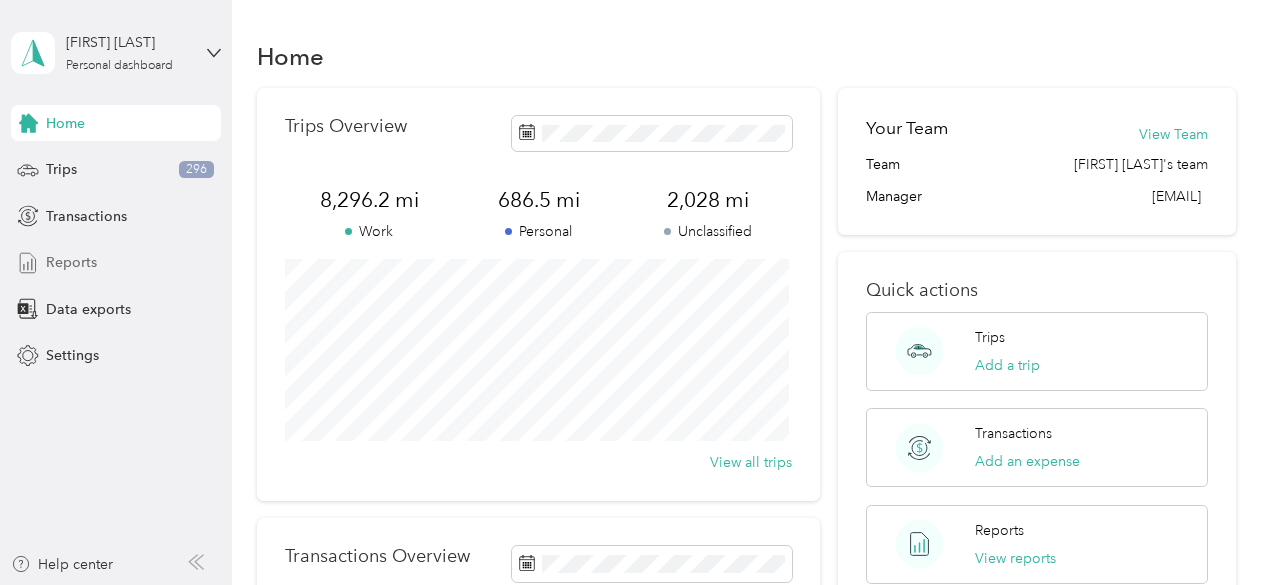 click on "Reports" at bounding box center (71, 262) 